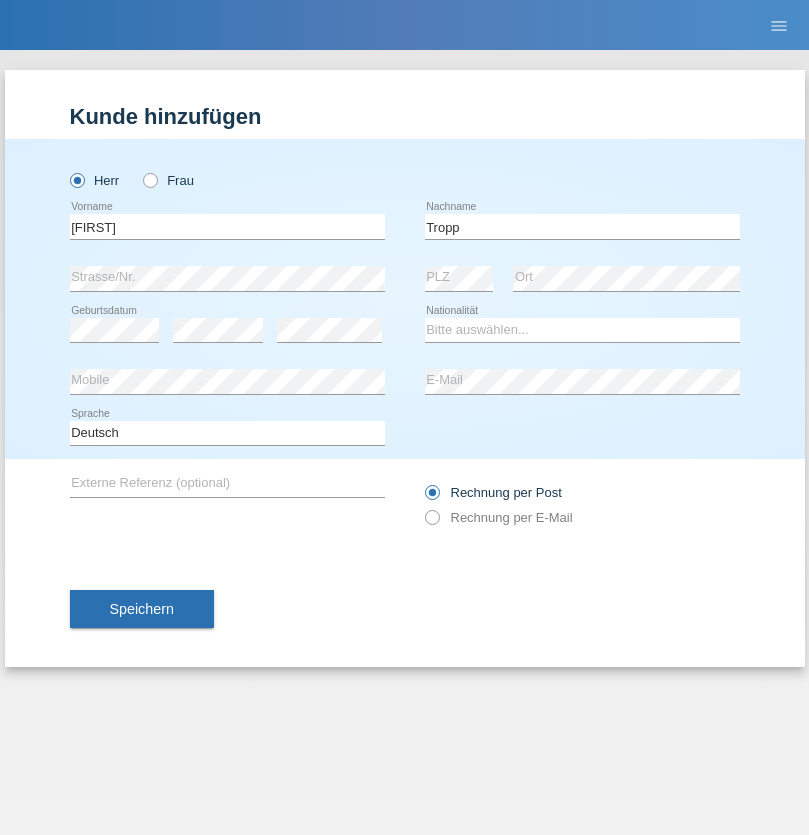 scroll, scrollTop: 0, scrollLeft: 0, axis: both 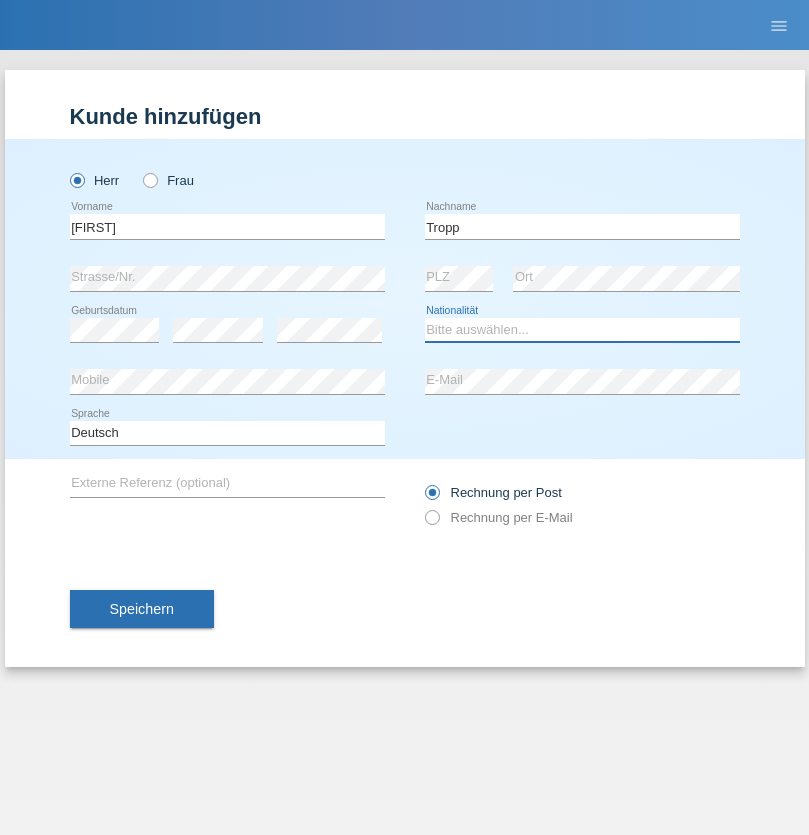 select on "SK" 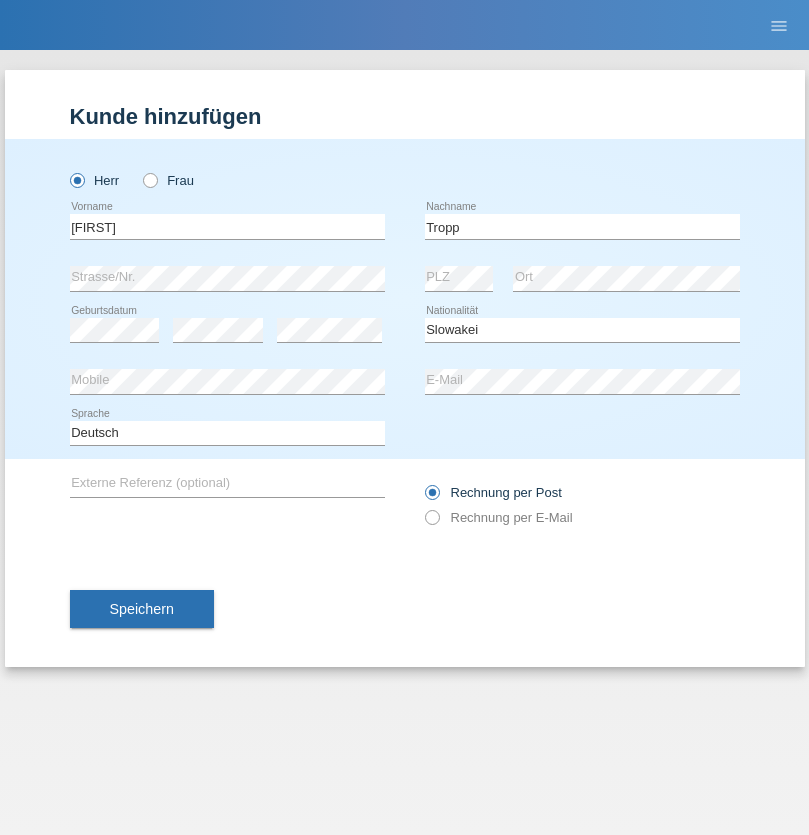 select on "C" 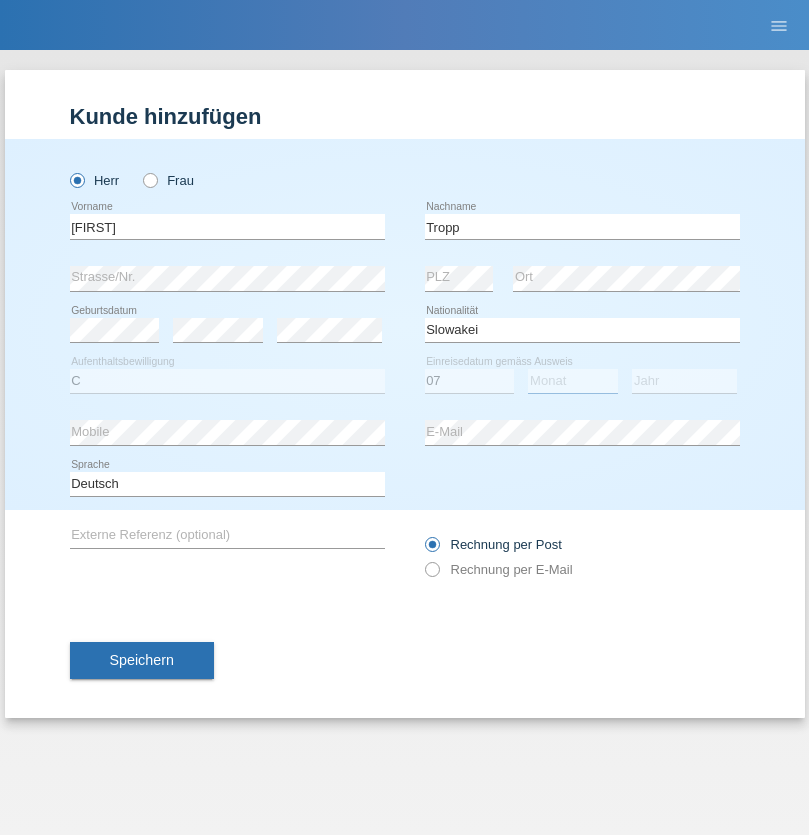 select on "08" 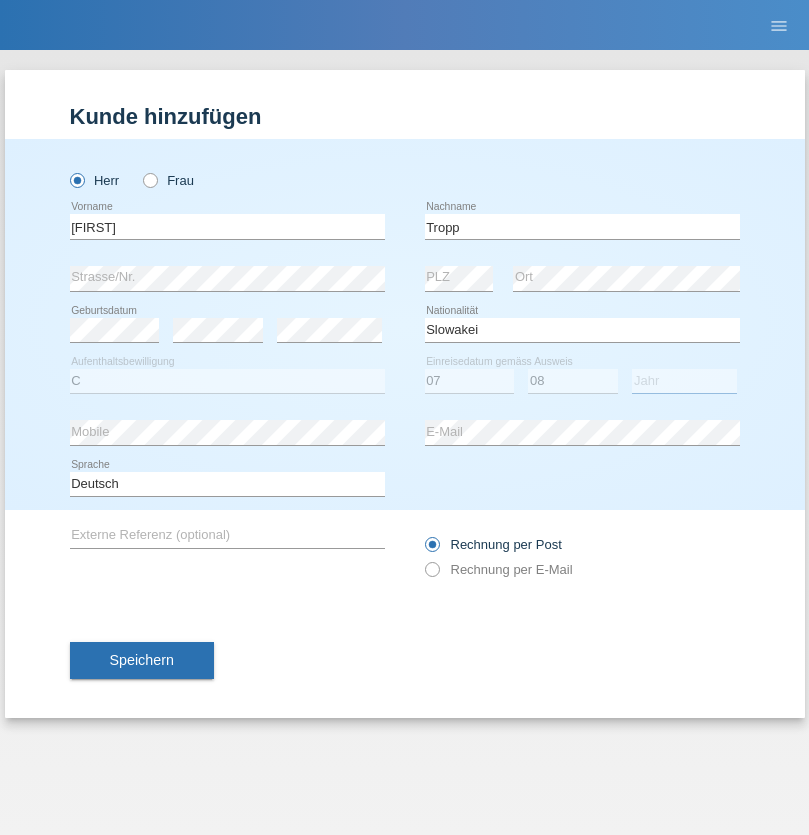 select on "2021" 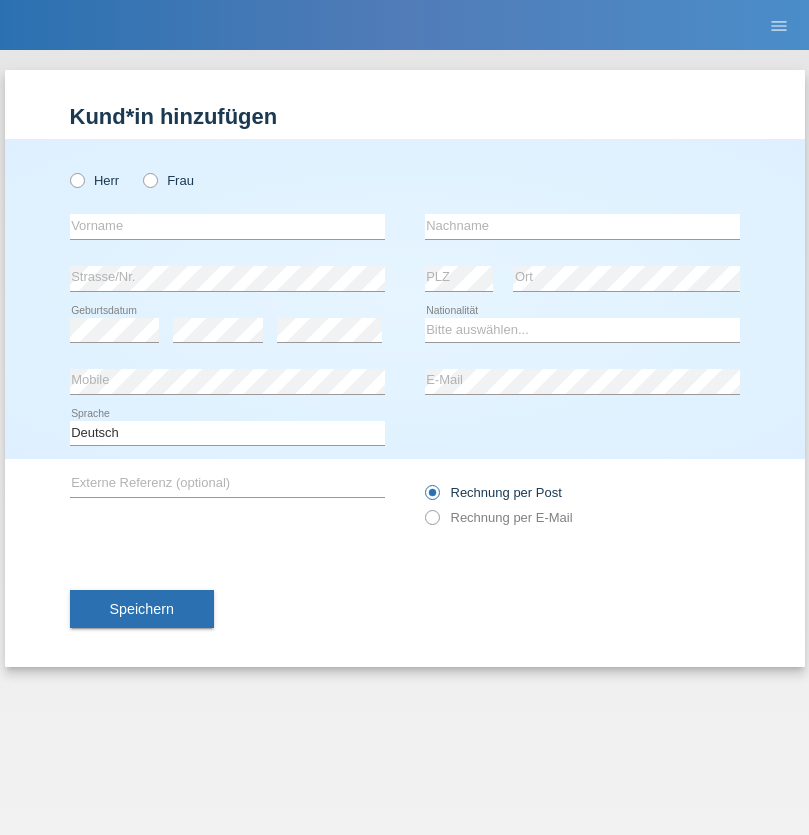 scroll, scrollTop: 0, scrollLeft: 0, axis: both 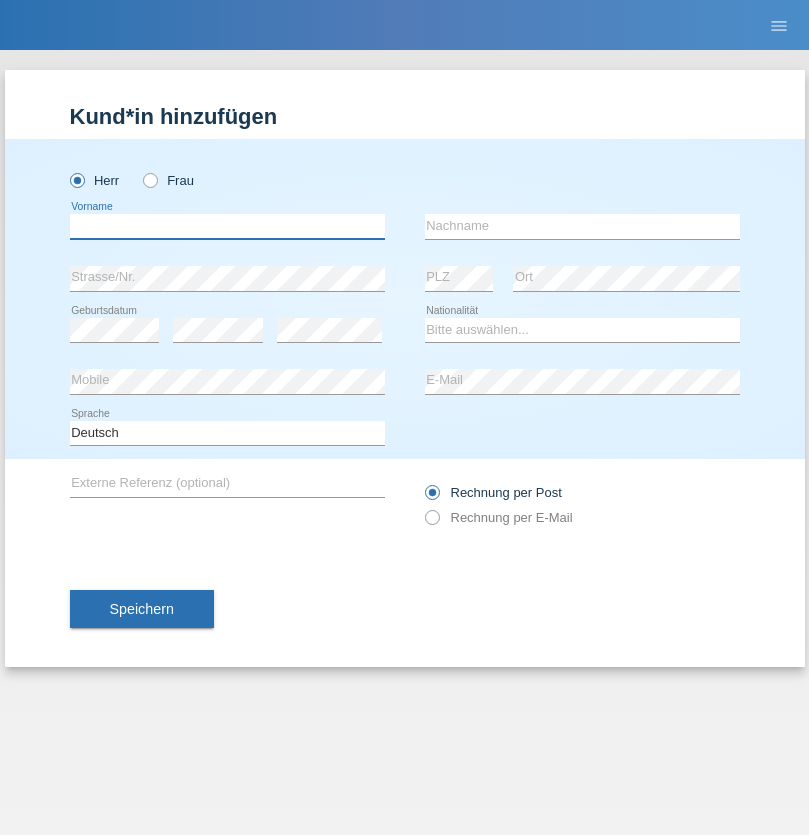 click at bounding box center (227, 226) 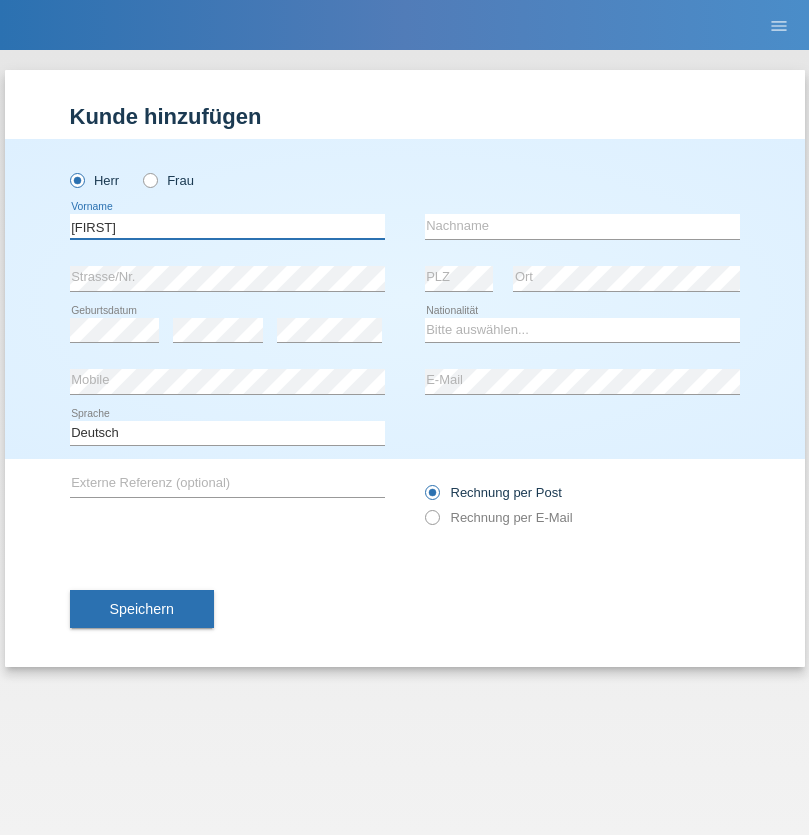 type on "Dirk" 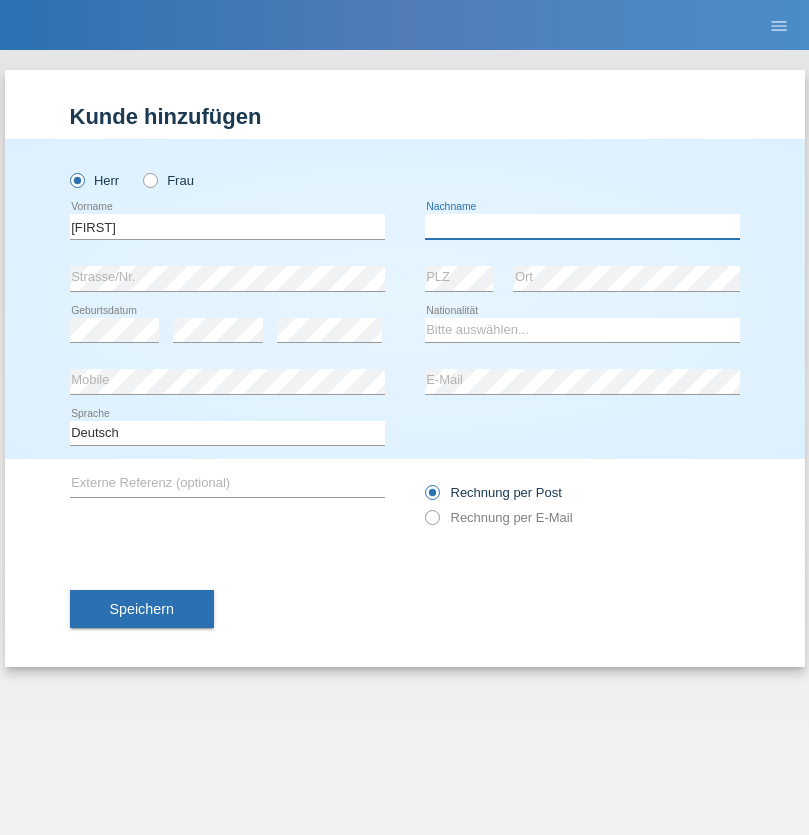 click at bounding box center [582, 226] 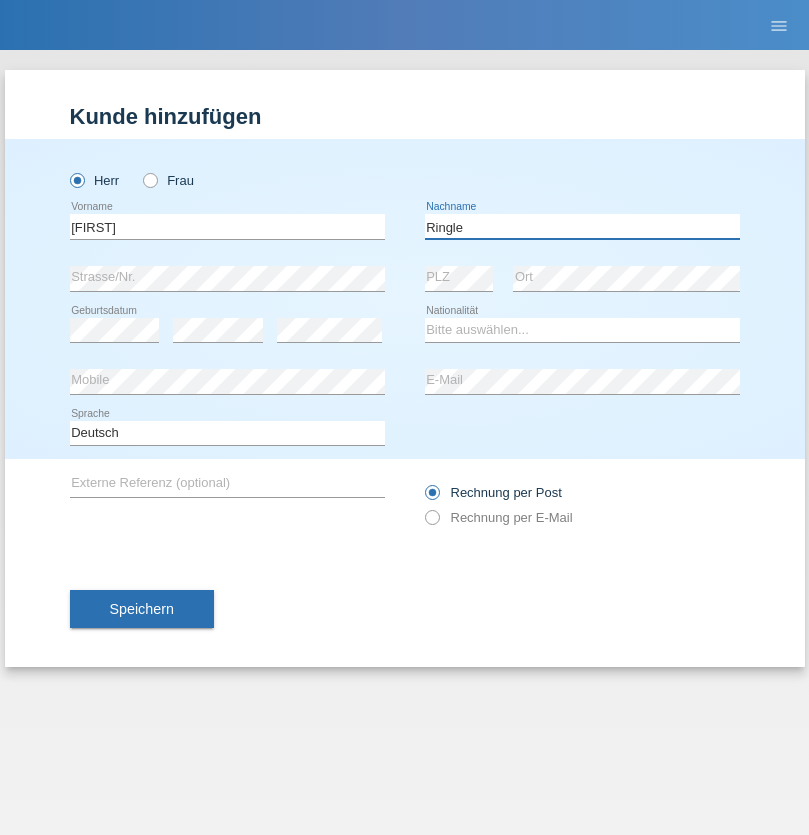type on "Ringle" 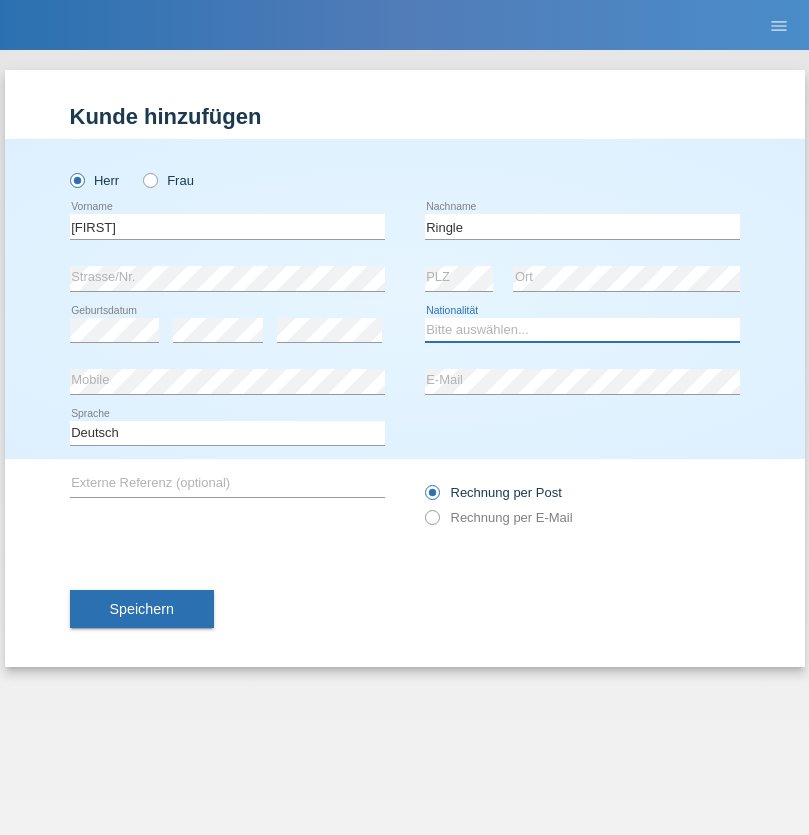 select on "DE" 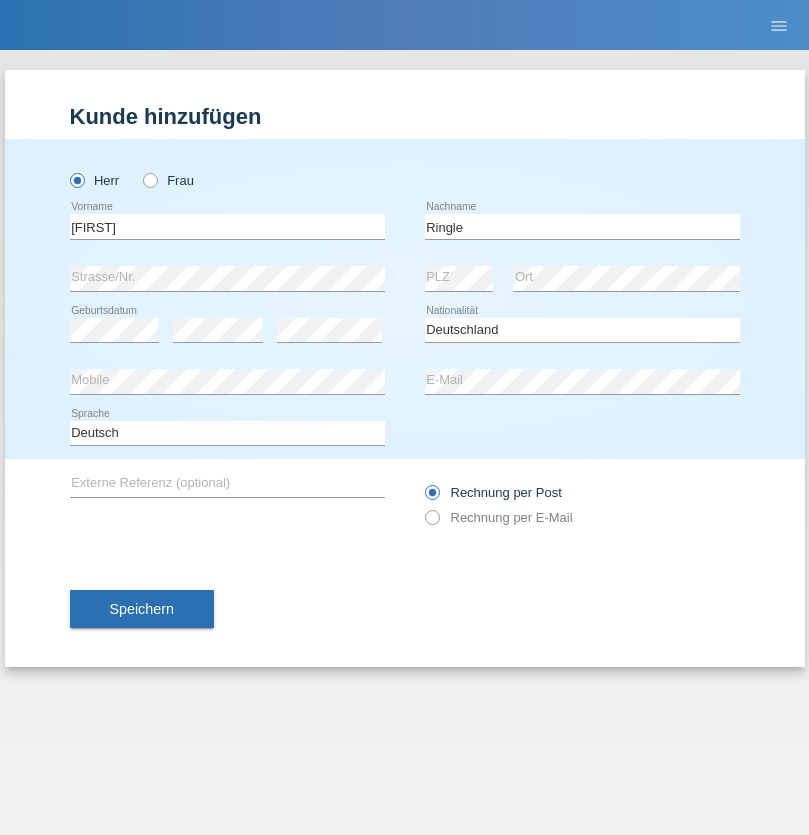 select on "C" 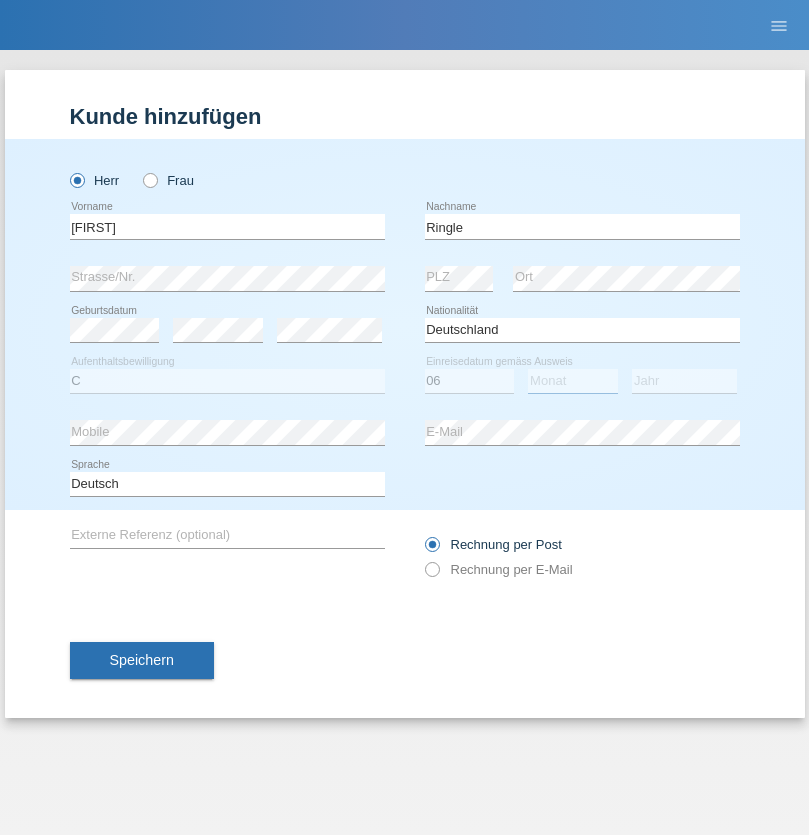 select on "01" 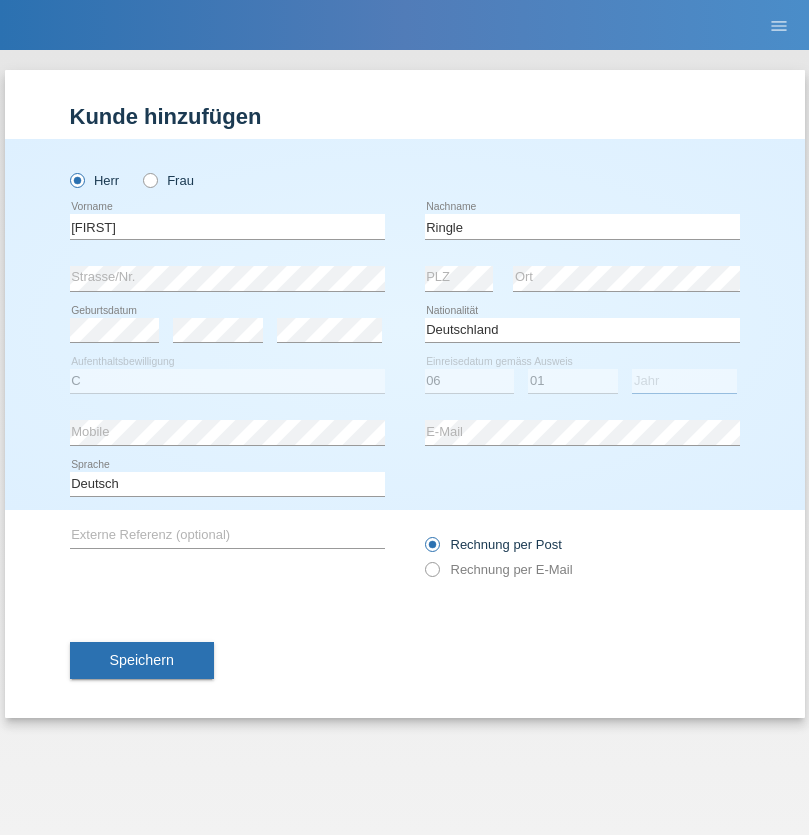 select on "2021" 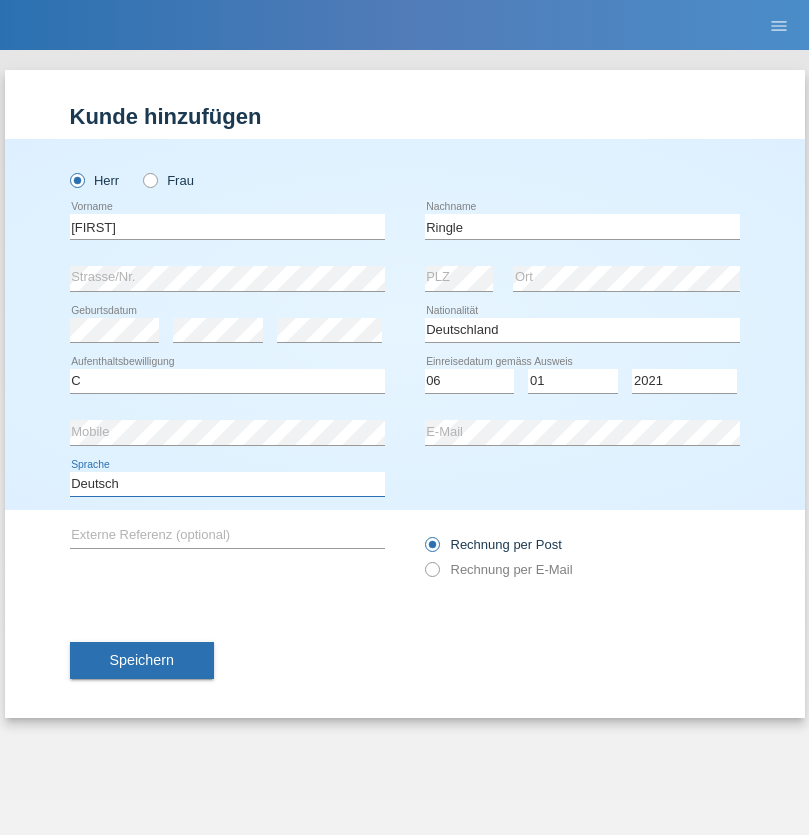 select on "en" 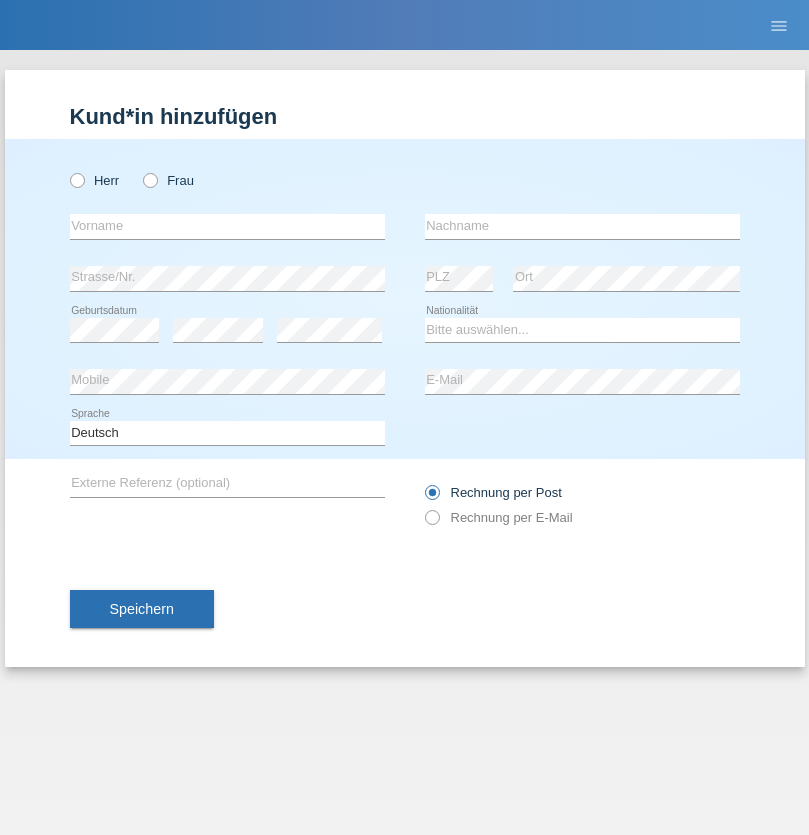 scroll, scrollTop: 0, scrollLeft: 0, axis: both 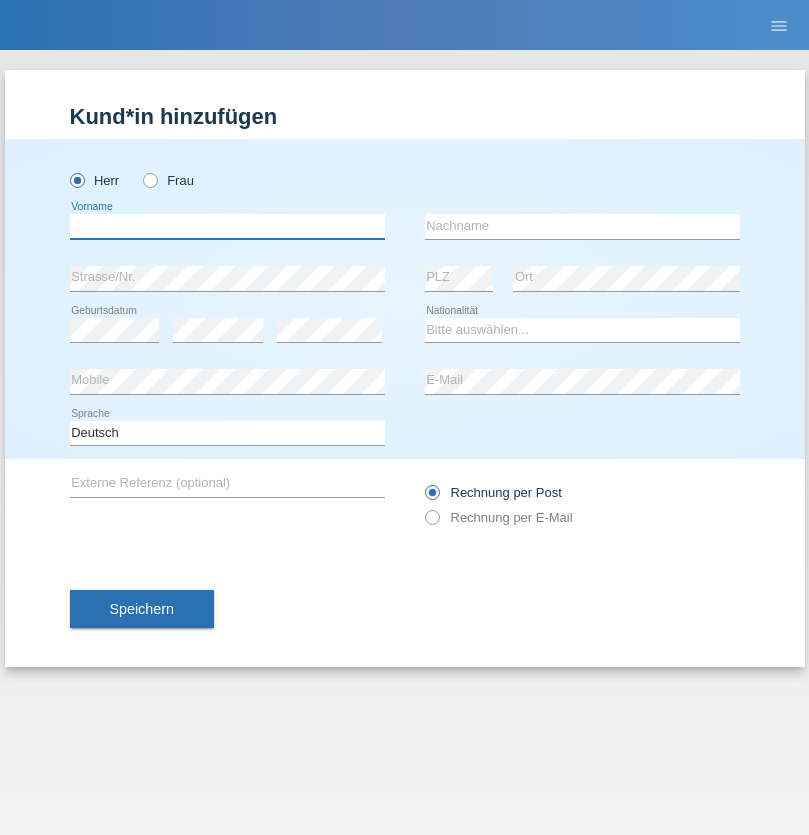click at bounding box center (227, 226) 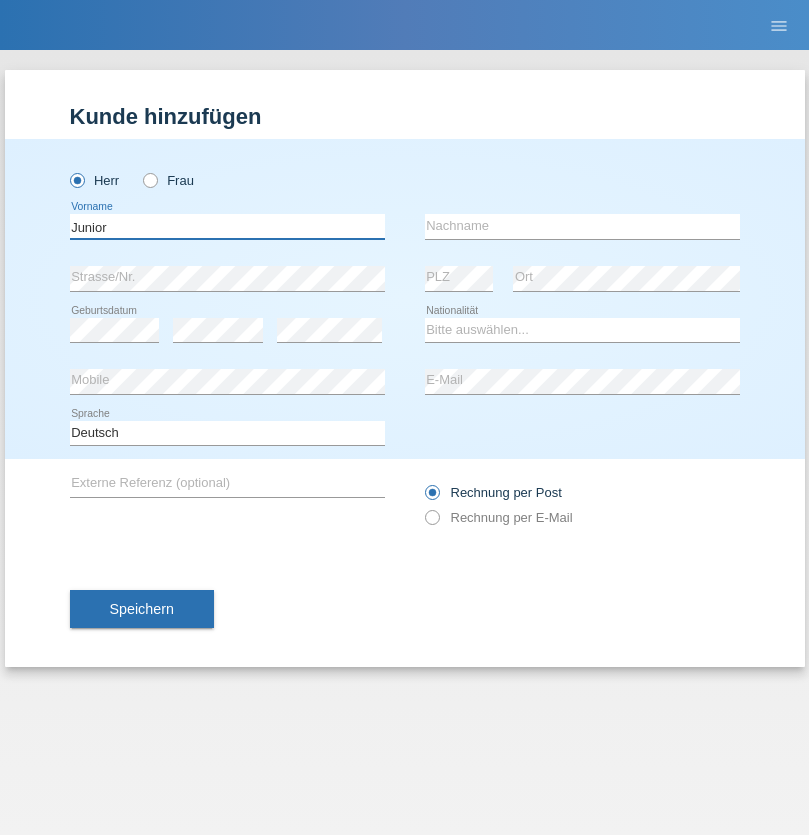 type on "Junior" 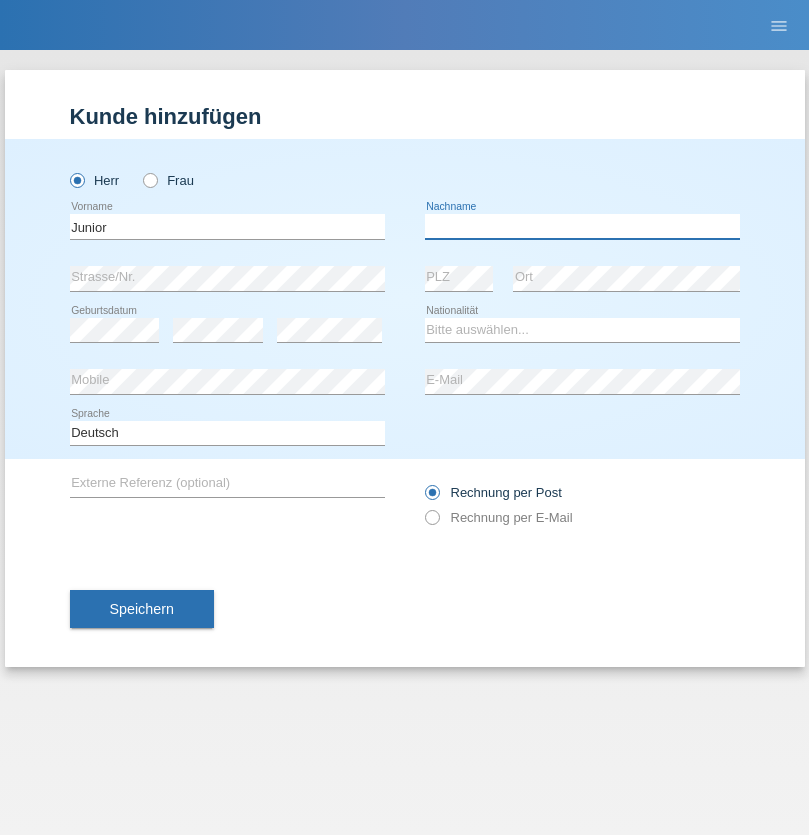 click at bounding box center (582, 226) 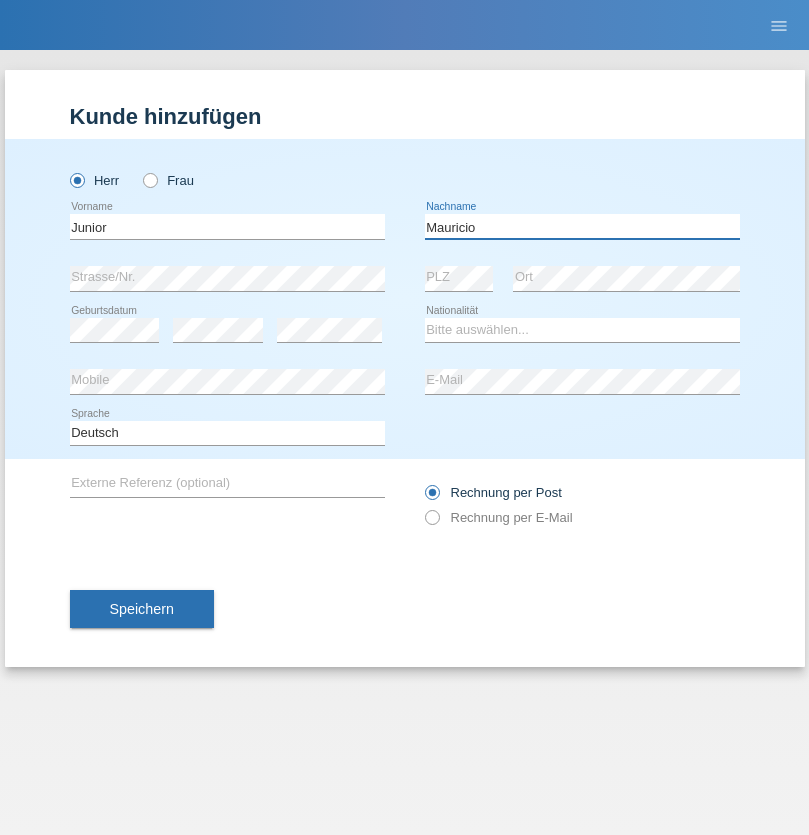 type on "Mauricio" 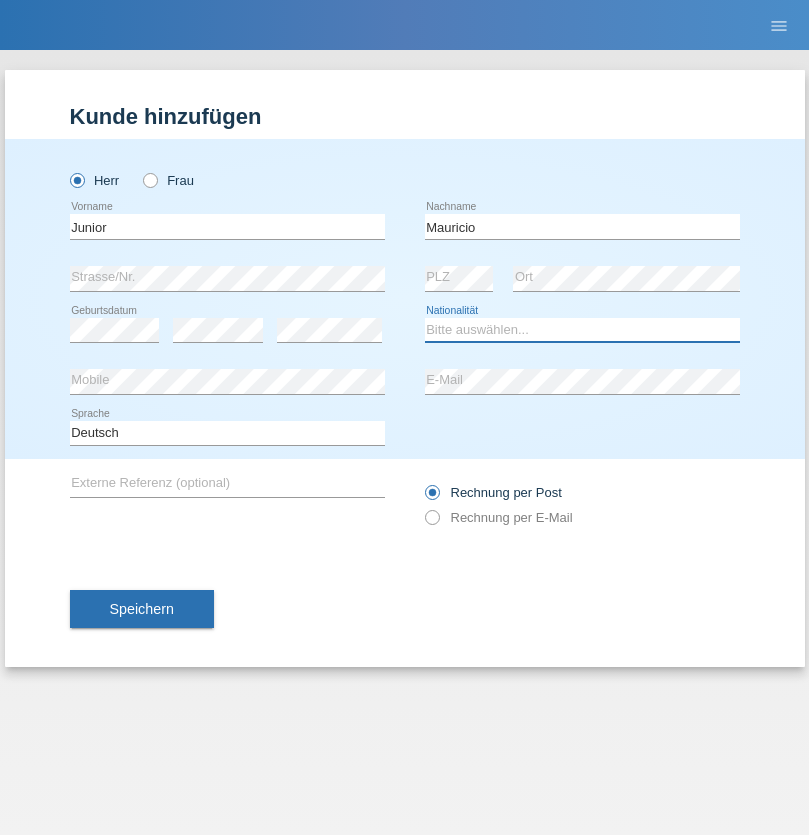 select on "CH" 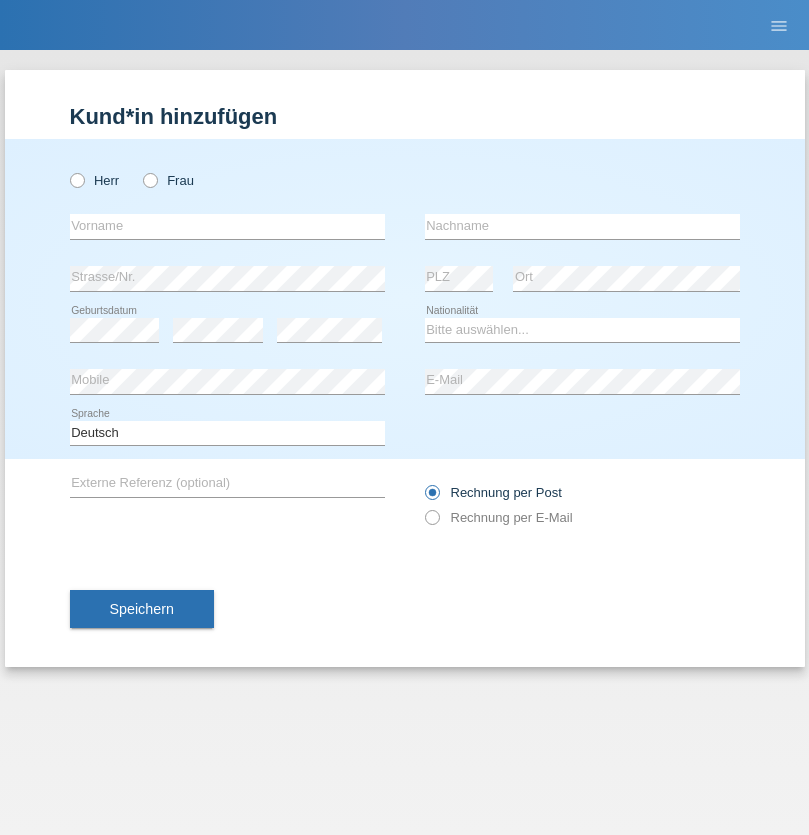 scroll, scrollTop: 0, scrollLeft: 0, axis: both 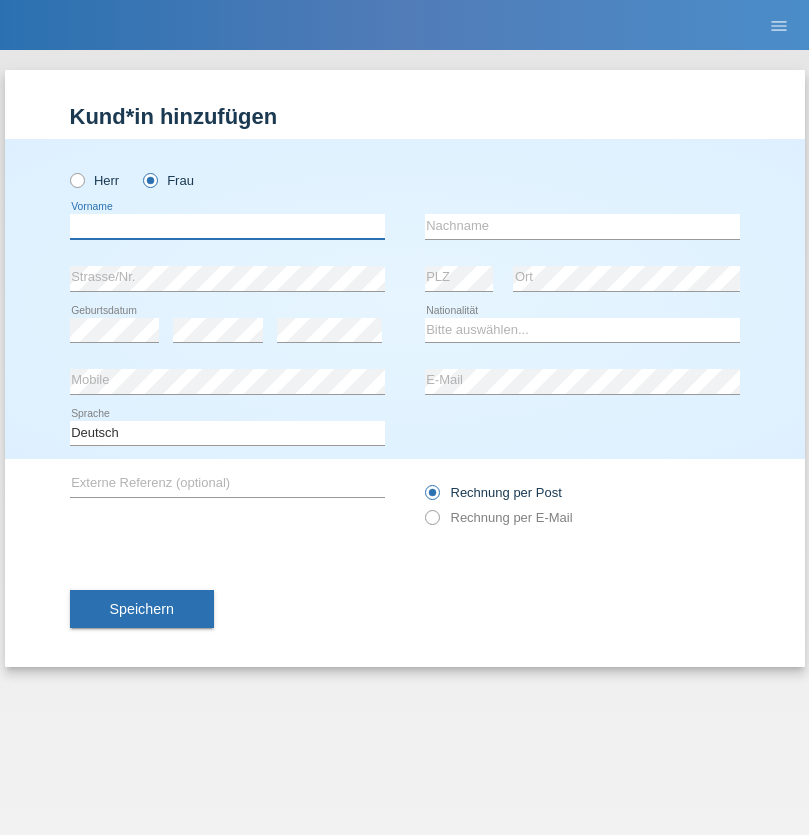 click at bounding box center [227, 226] 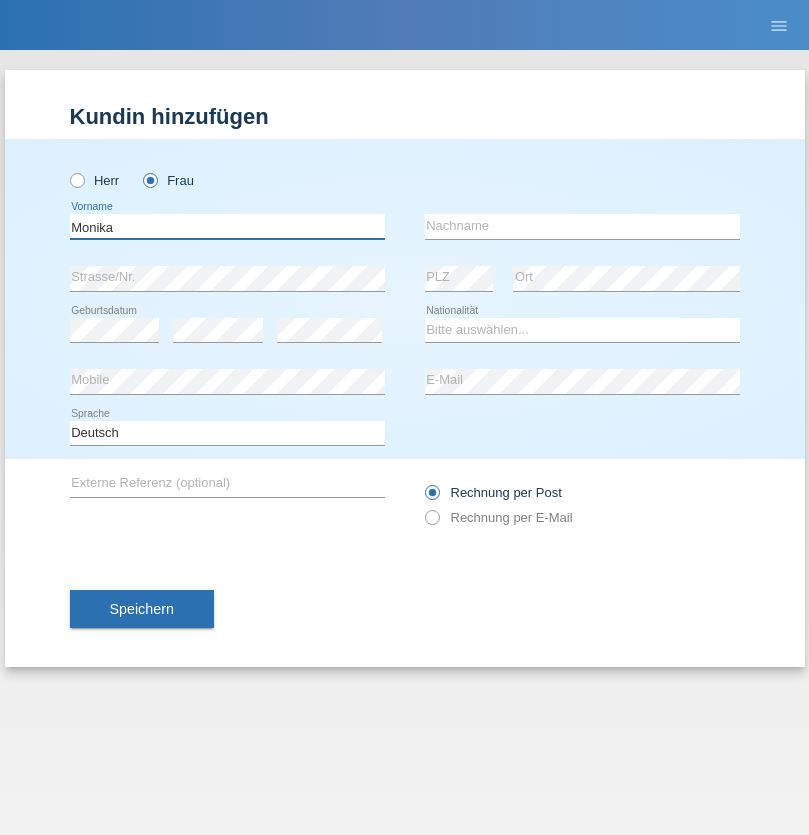 type on "Monika" 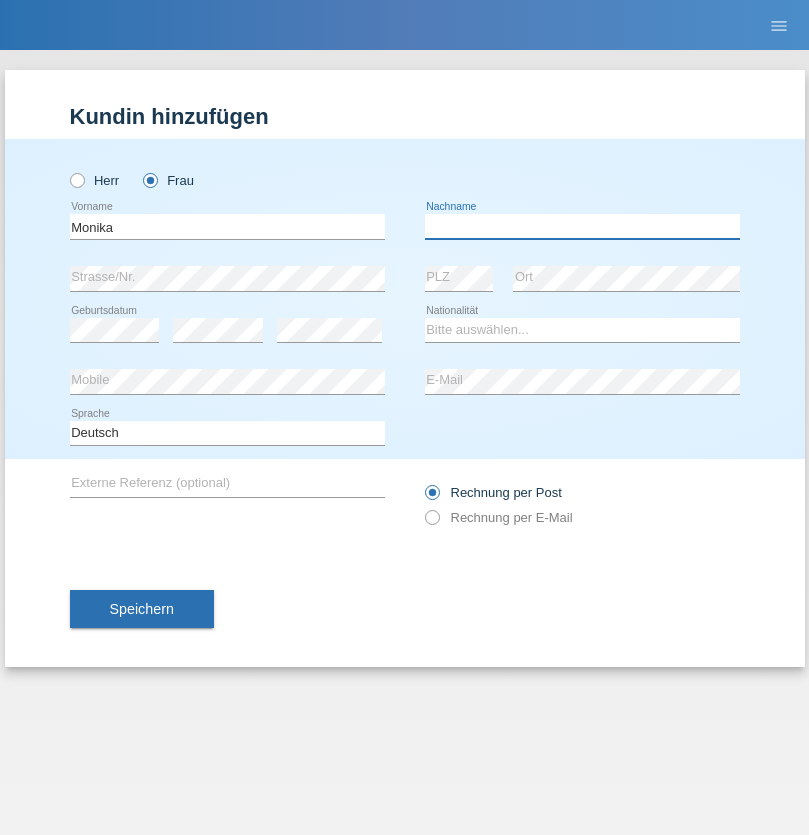 click at bounding box center (582, 226) 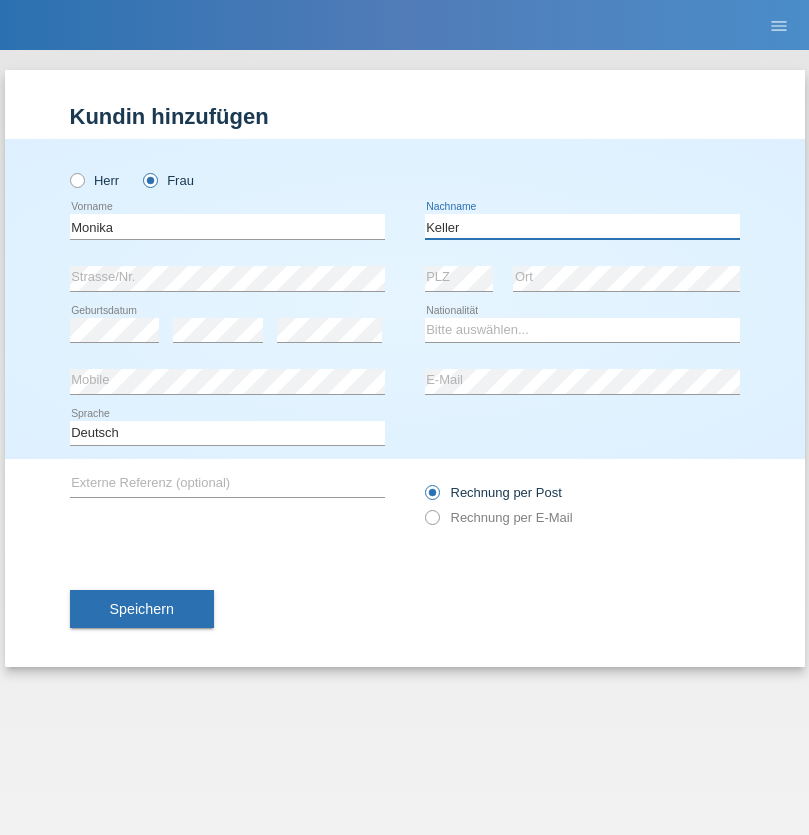 type on "Keller" 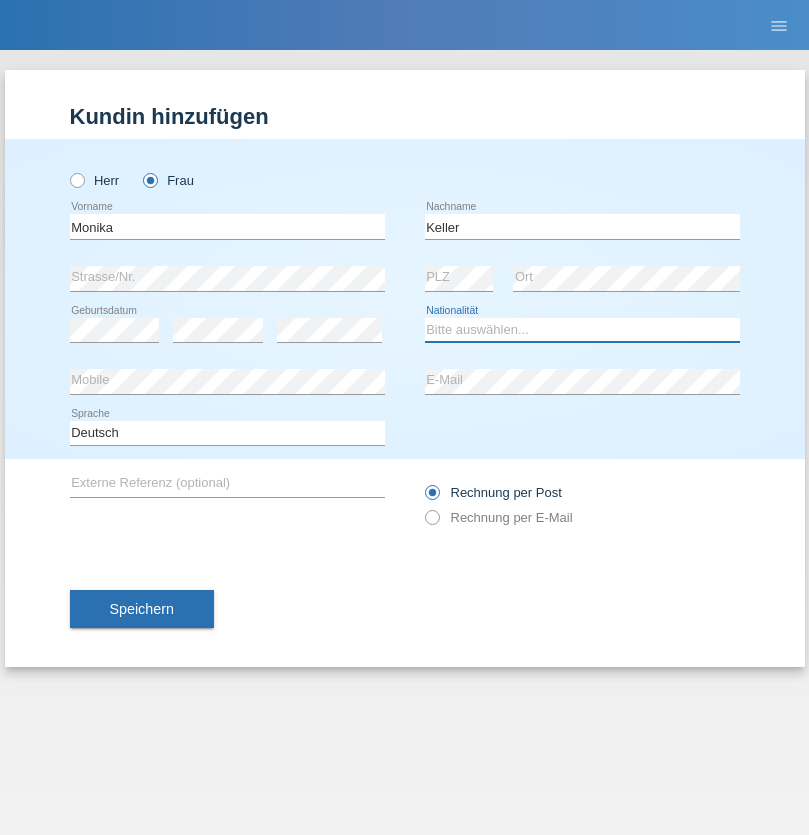 select on "CH" 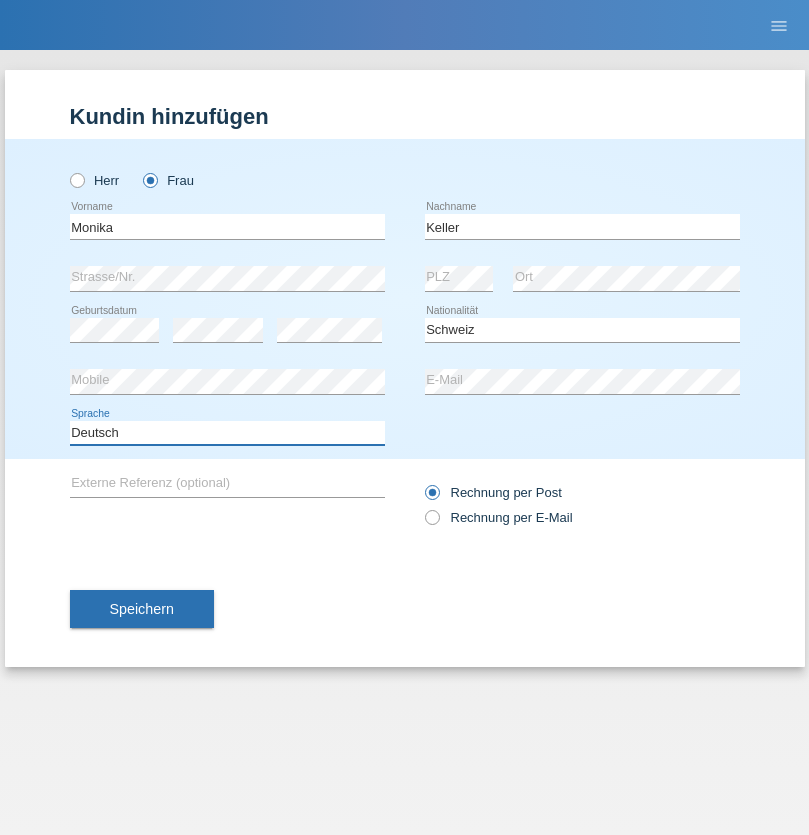 select on "en" 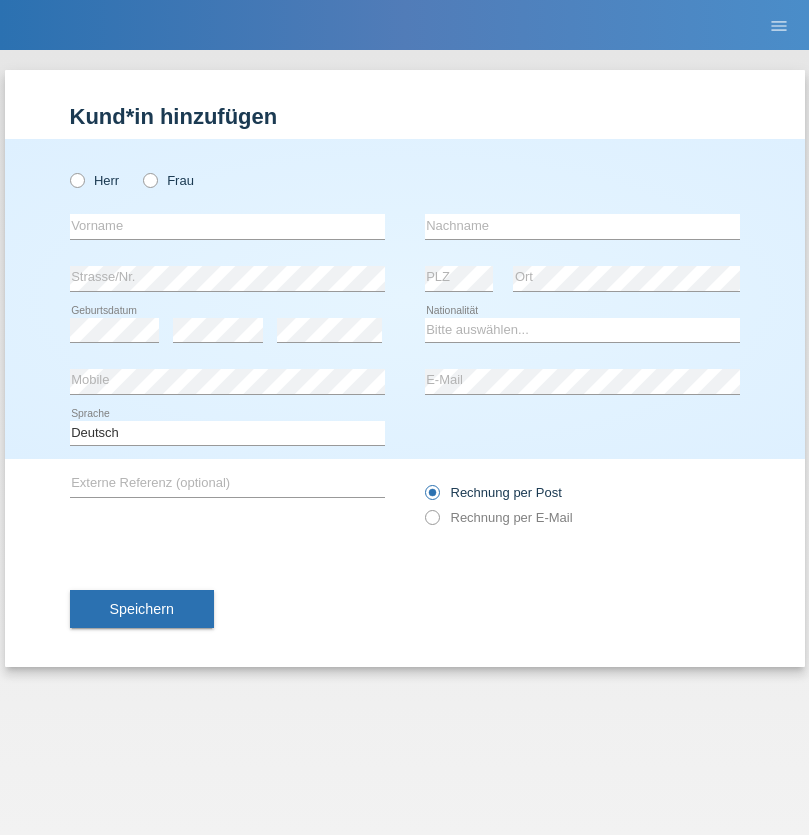 scroll, scrollTop: 0, scrollLeft: 0, axis: both 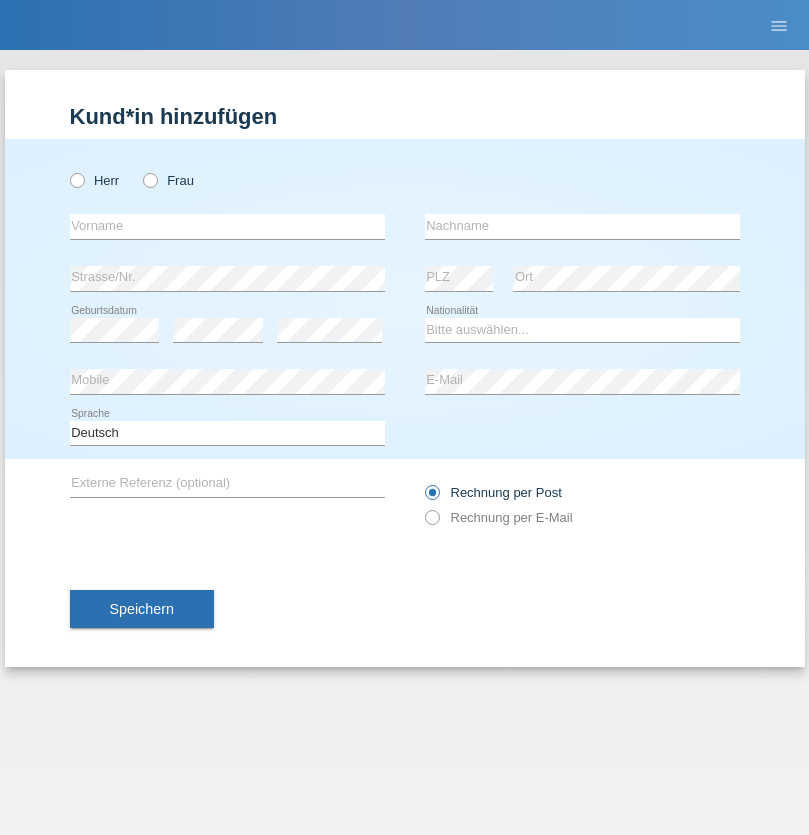 radio on "true" 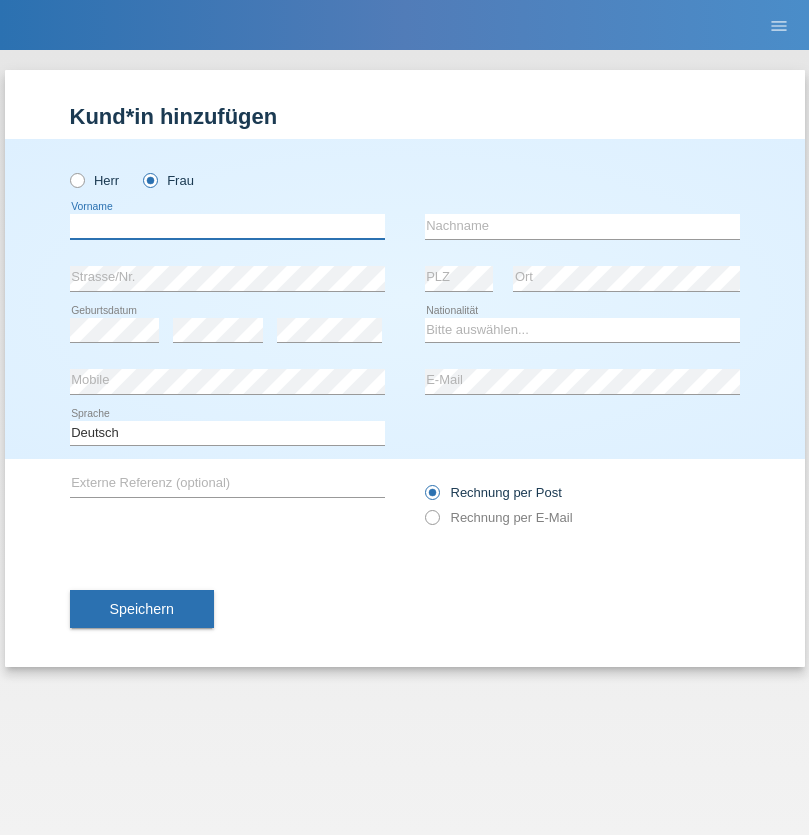 click at bounding box center (227, 226) 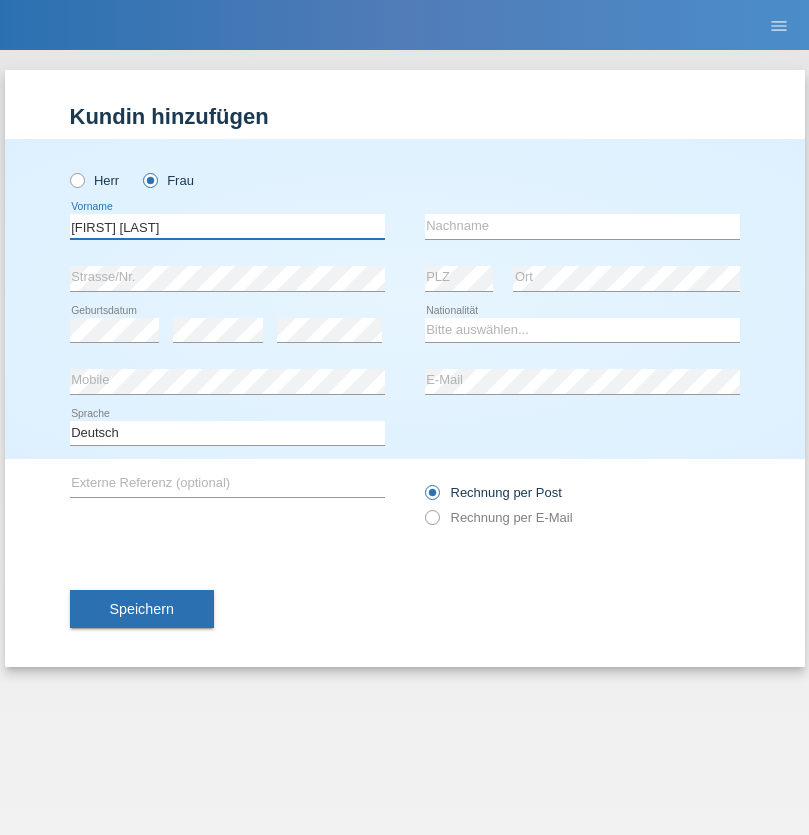 type on "[FIRST] [LAST]" 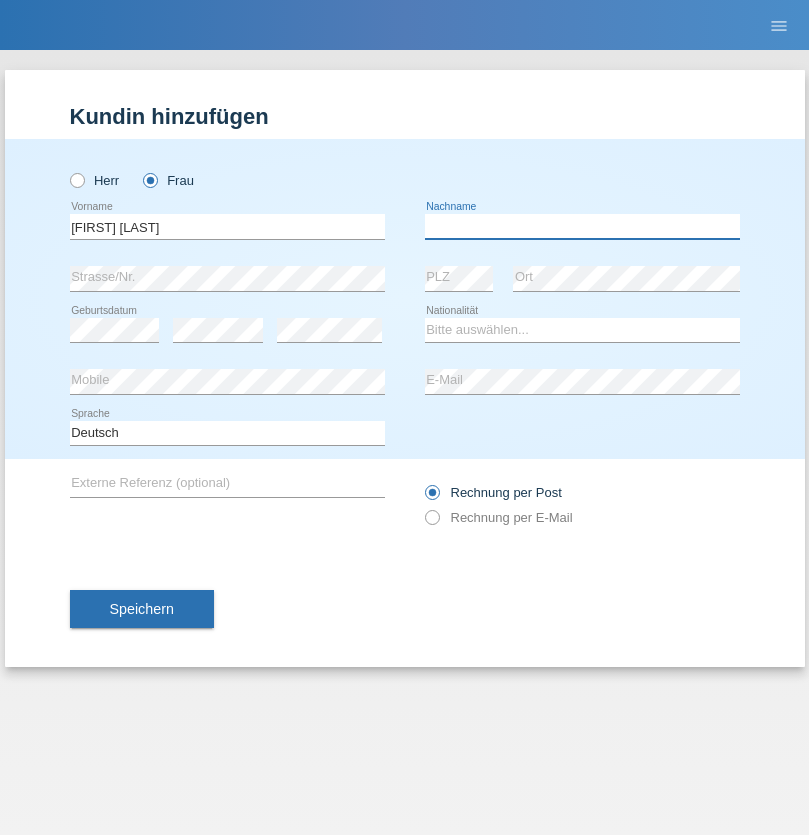 click at bounding box center (582, 226) 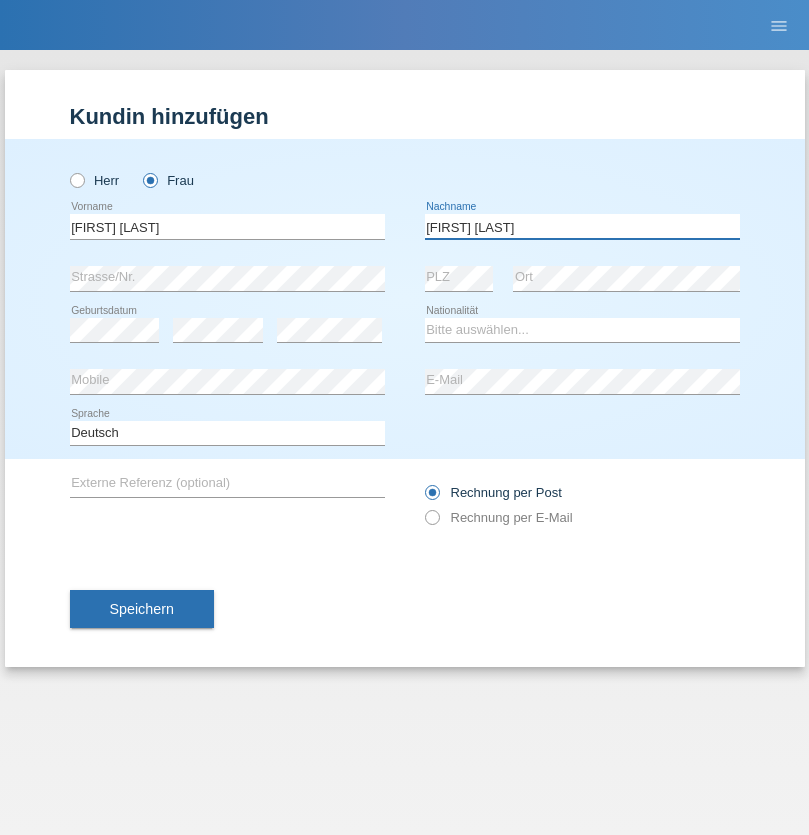 type on "[FIRST] [LAST]" 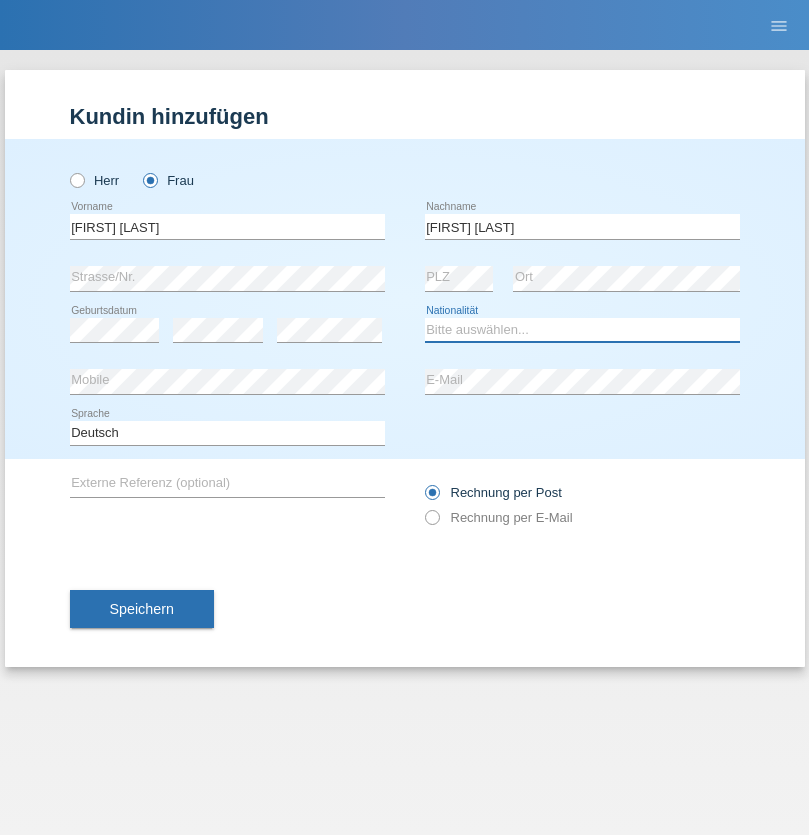 select on "CH" 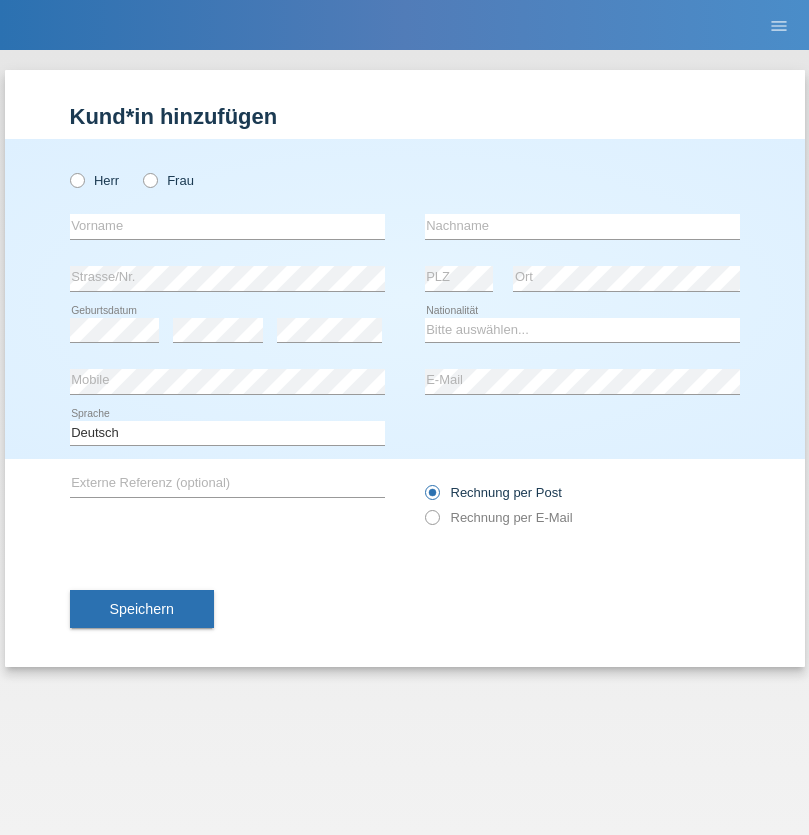 scroll, scrollTop: 0, scrollLeft: 0, axis: both 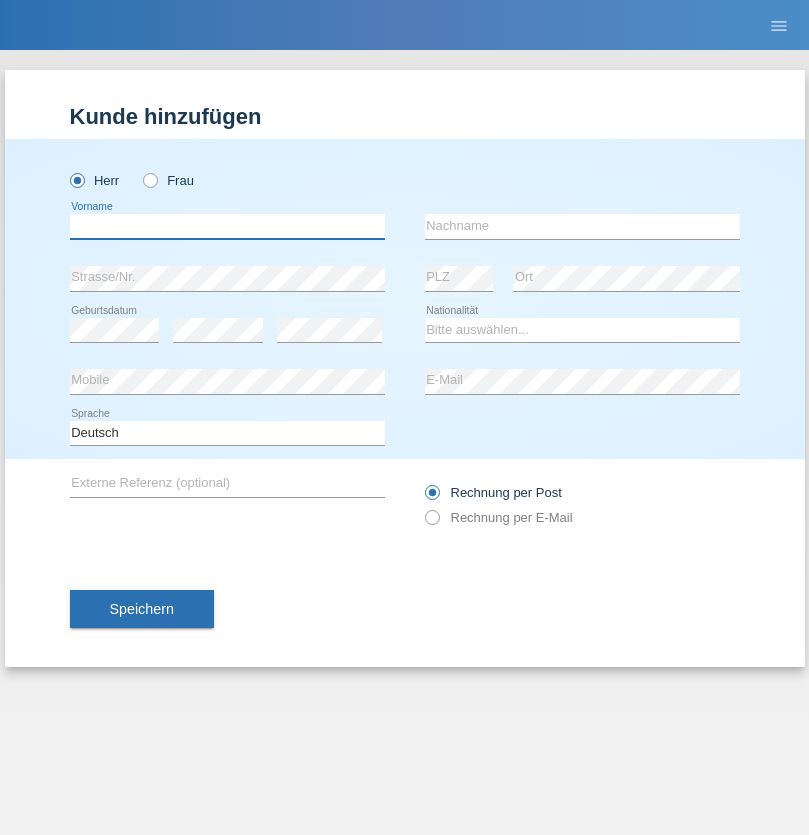click at bounding box center [227, 226] 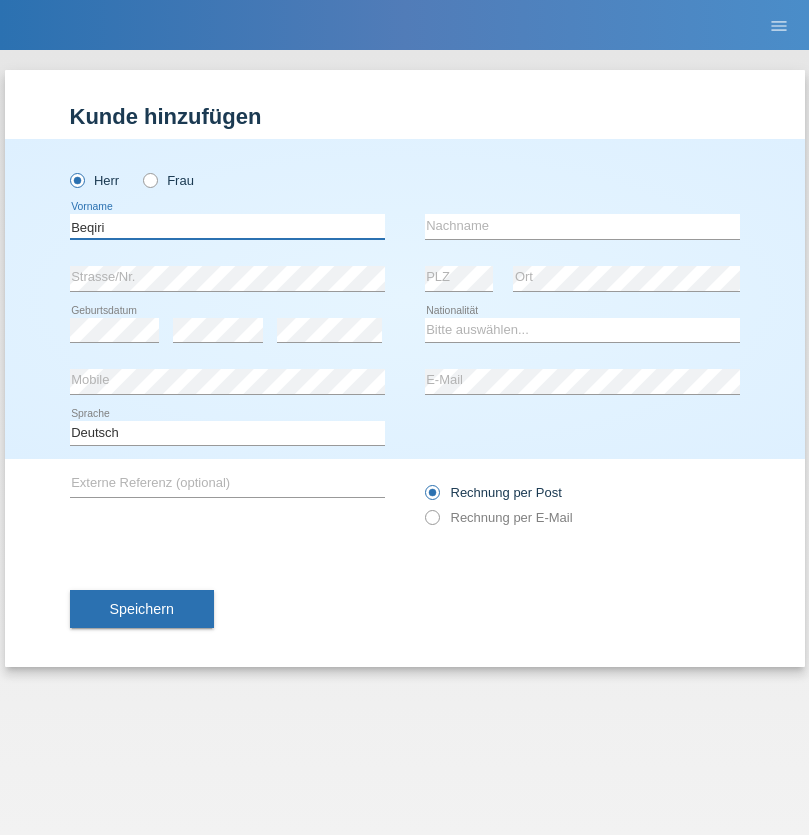 type on "Beqiri" 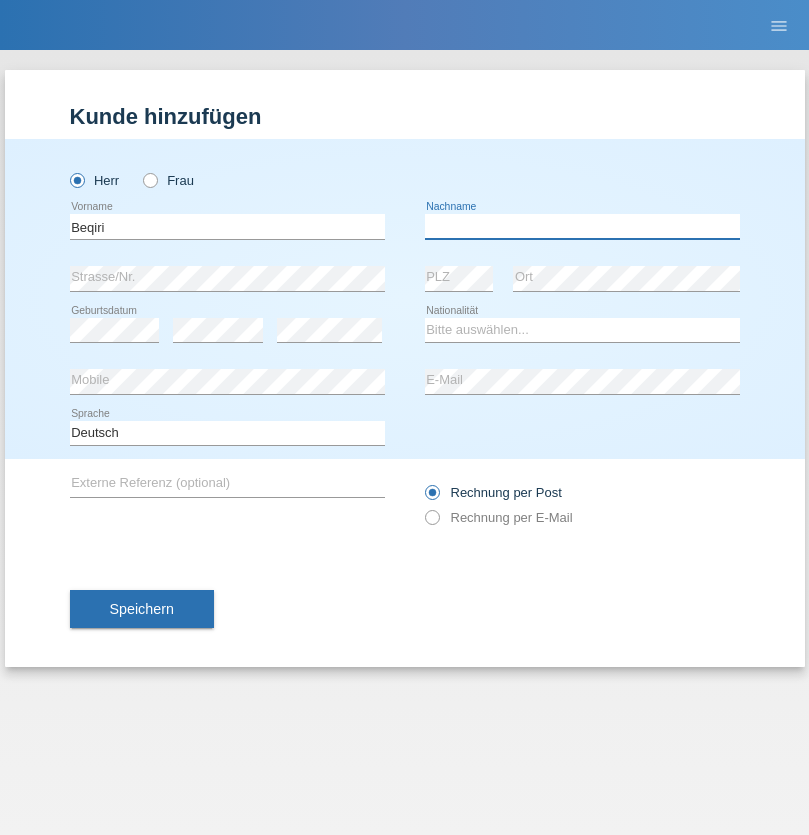 click at bounding box center (582, 226) 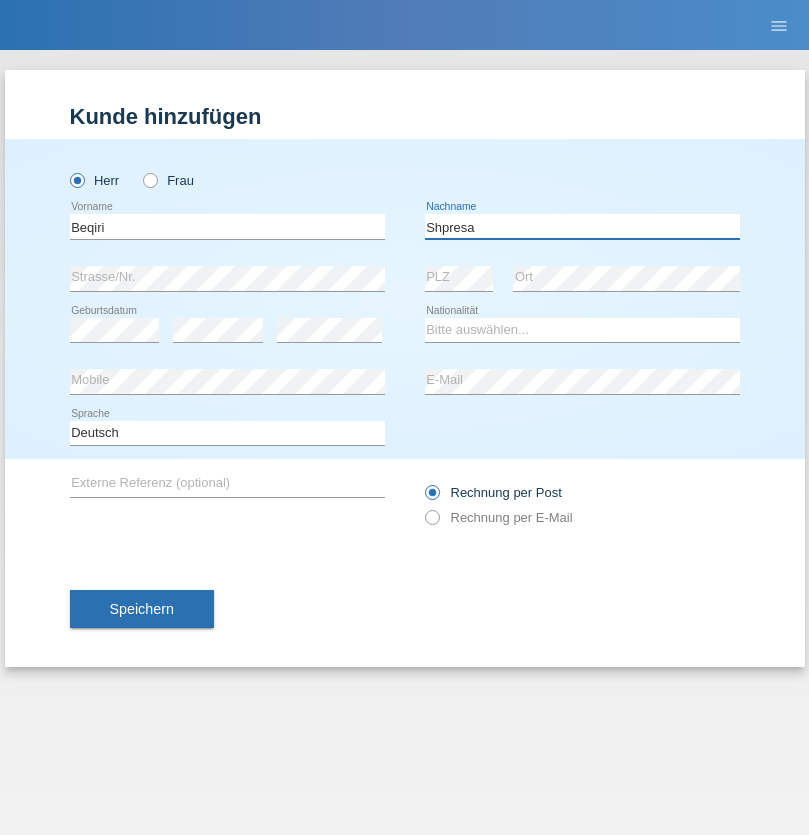 type on "Shpresa" 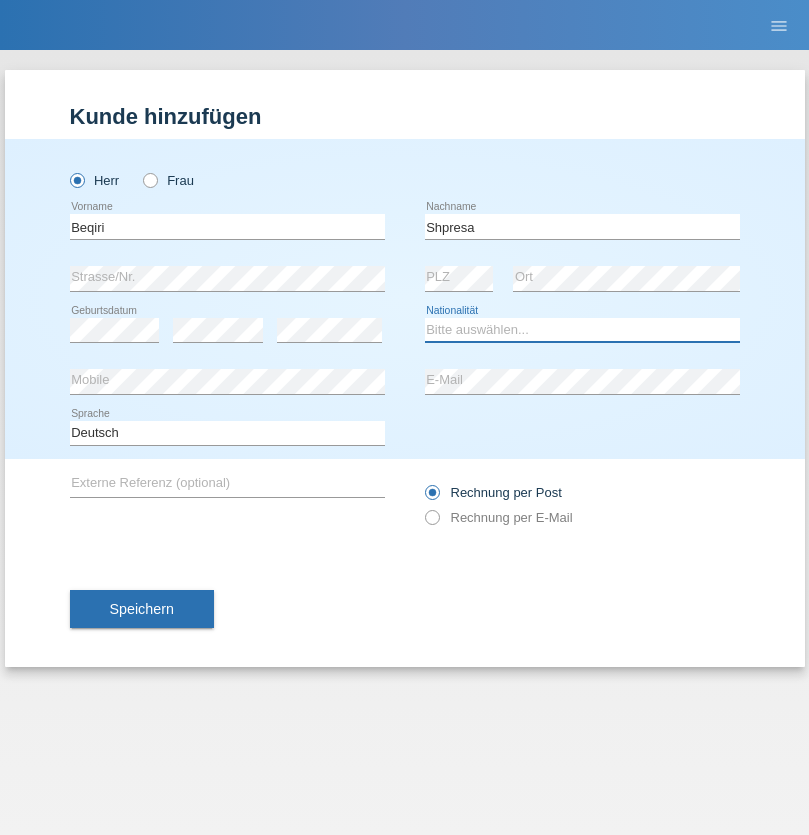 select on "XK" 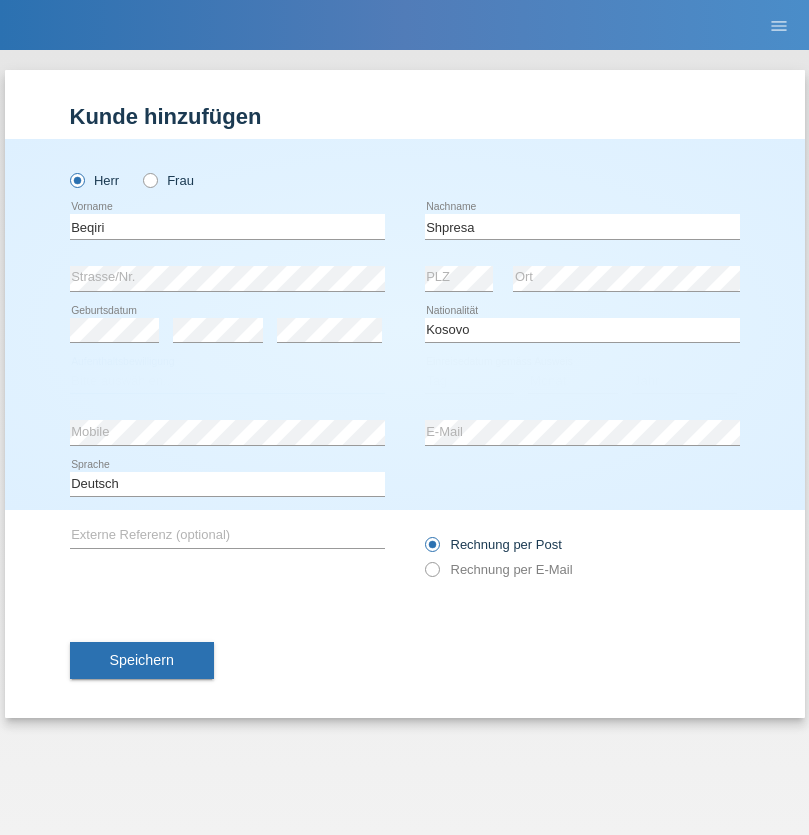 select on "C" 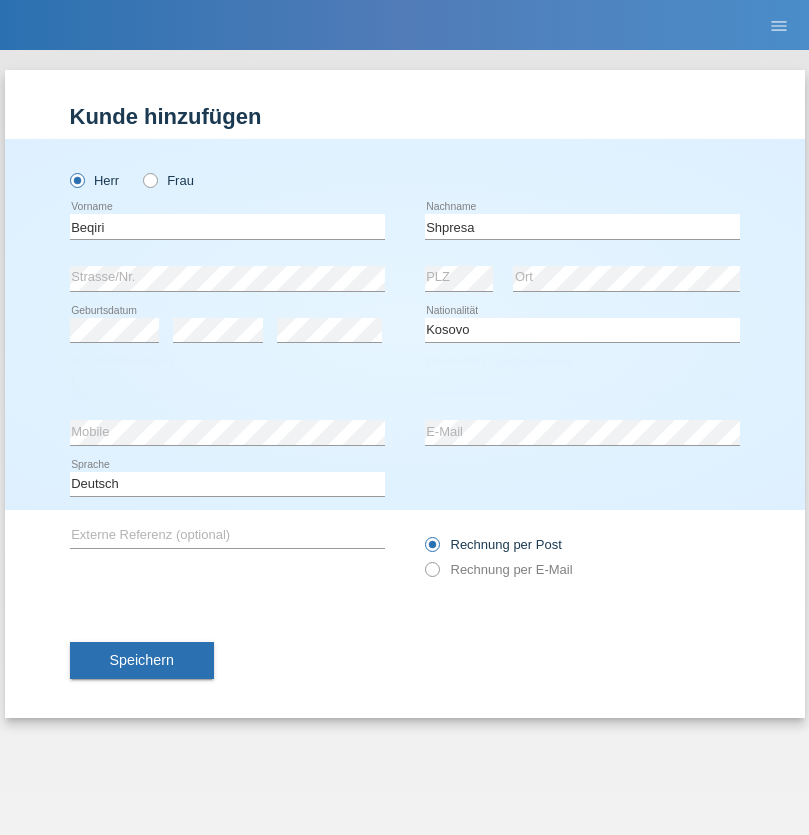 select on "08" 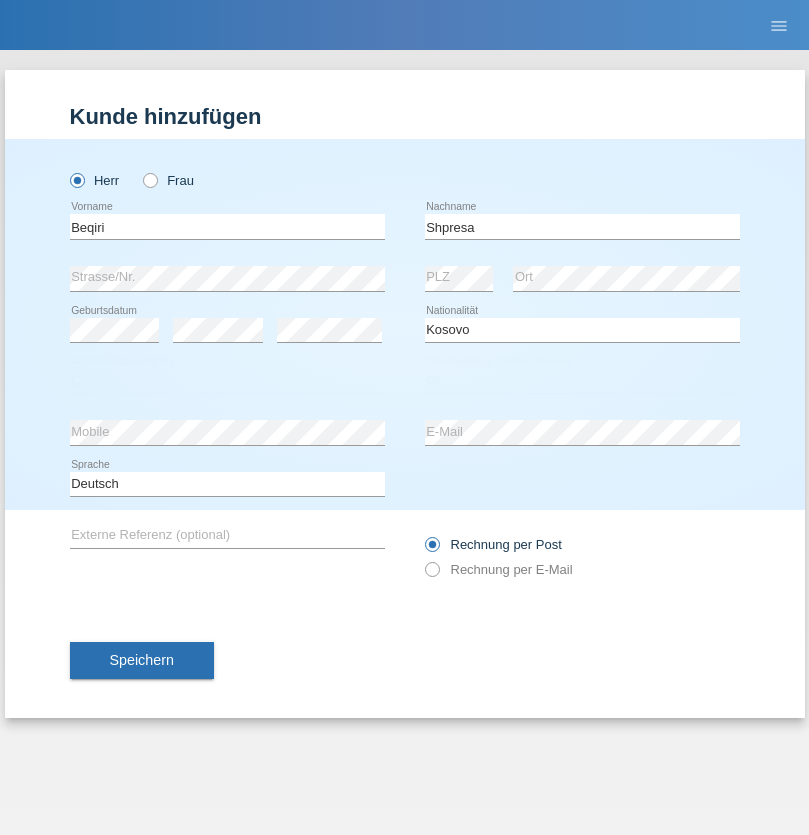 select on "02" 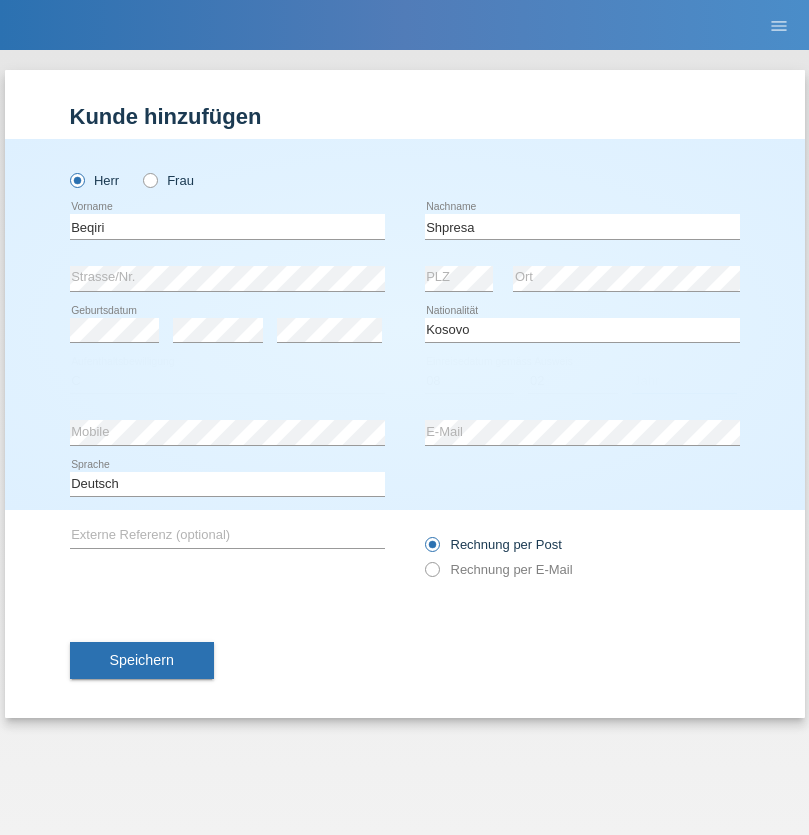 select on "1979" 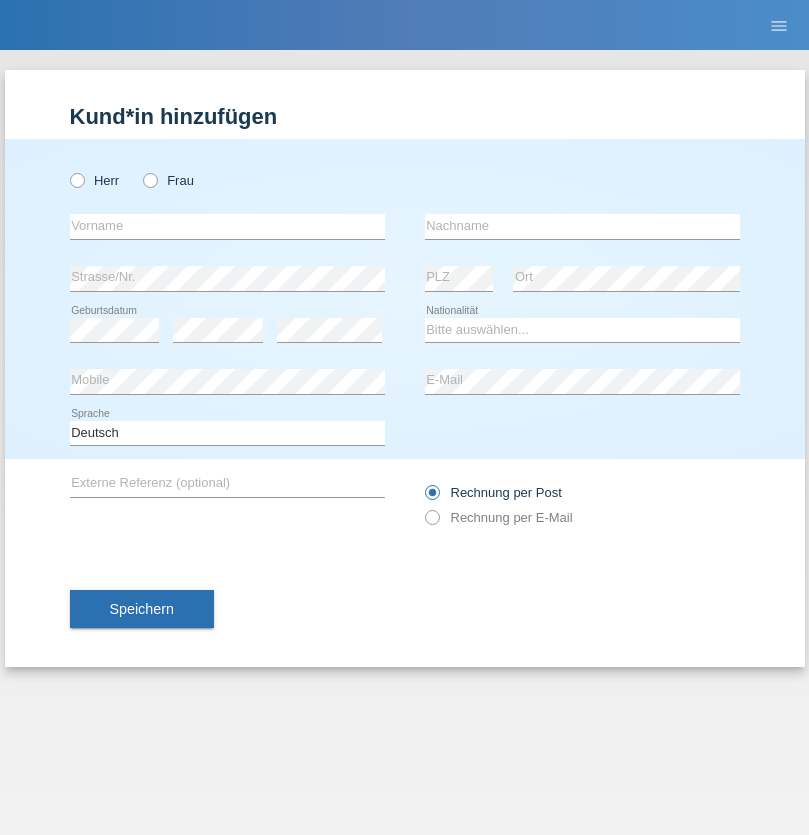 scroll, scrollTop: 0, scrollLeft: 0, axis: both 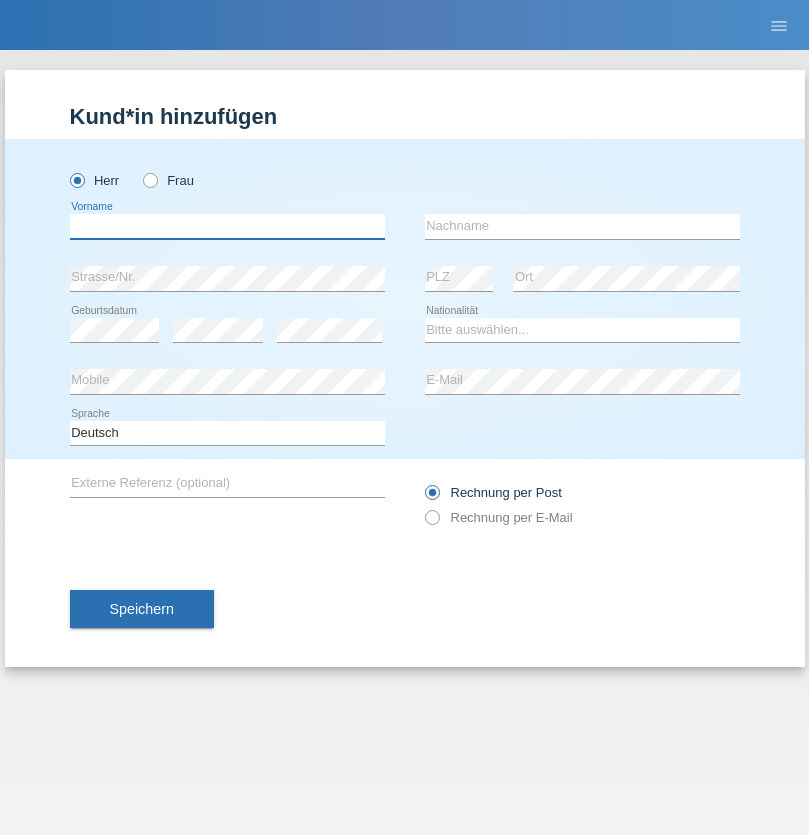 click at bounding box center (227, 226) 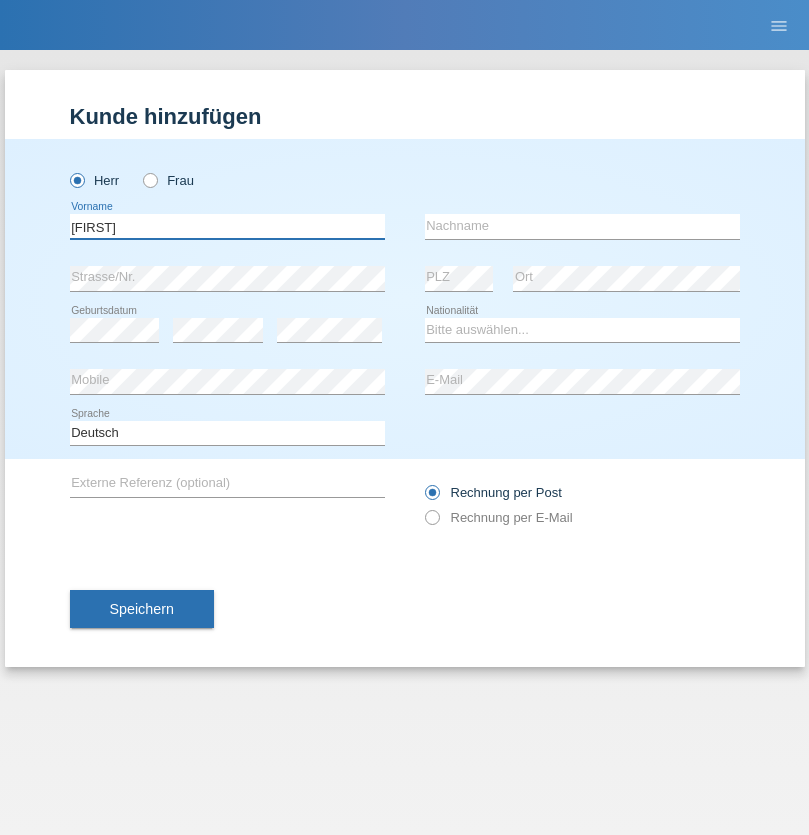 type on "Timo" 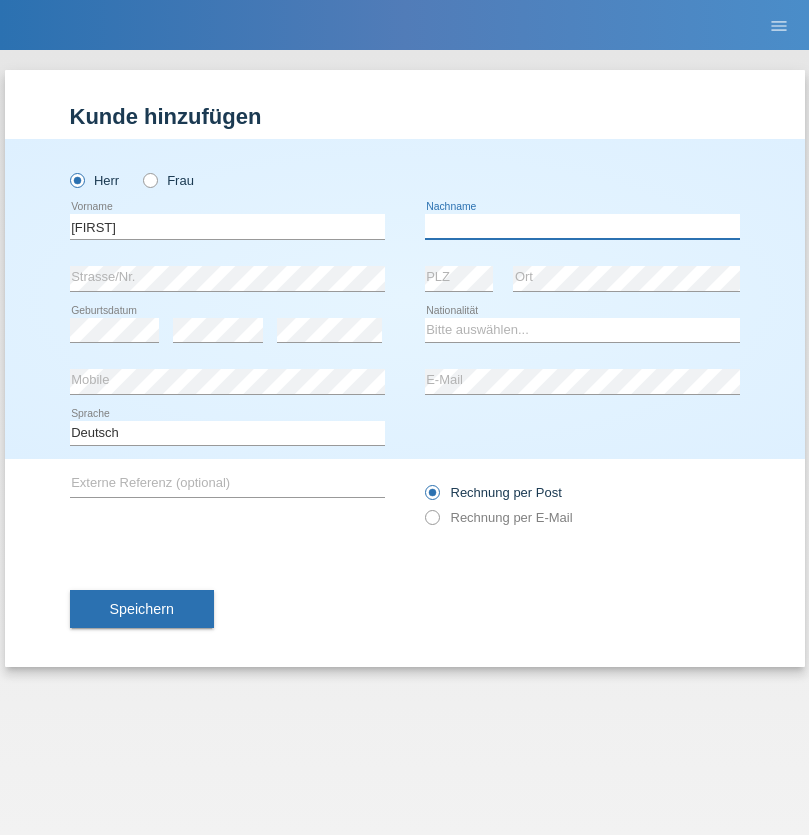 click at bounding box center (582, 226) 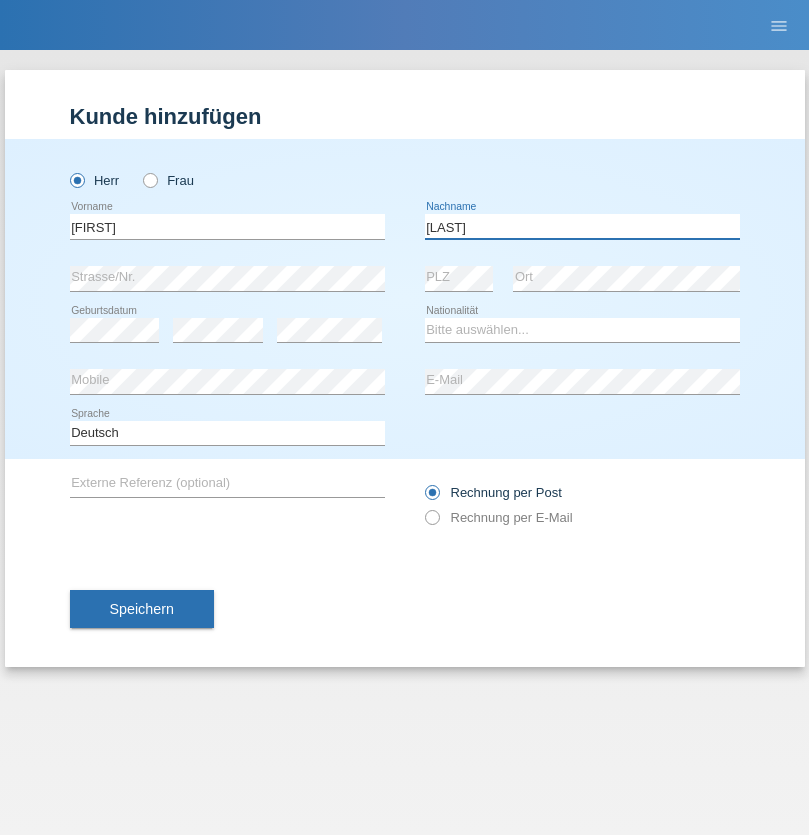 type on "Ledermann" 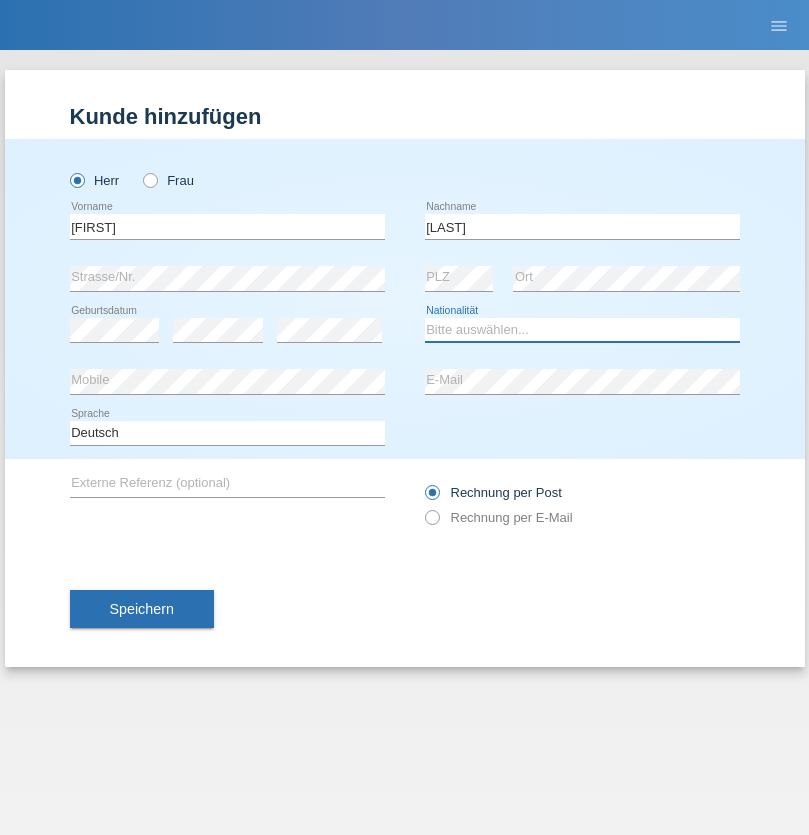 select on "CH" 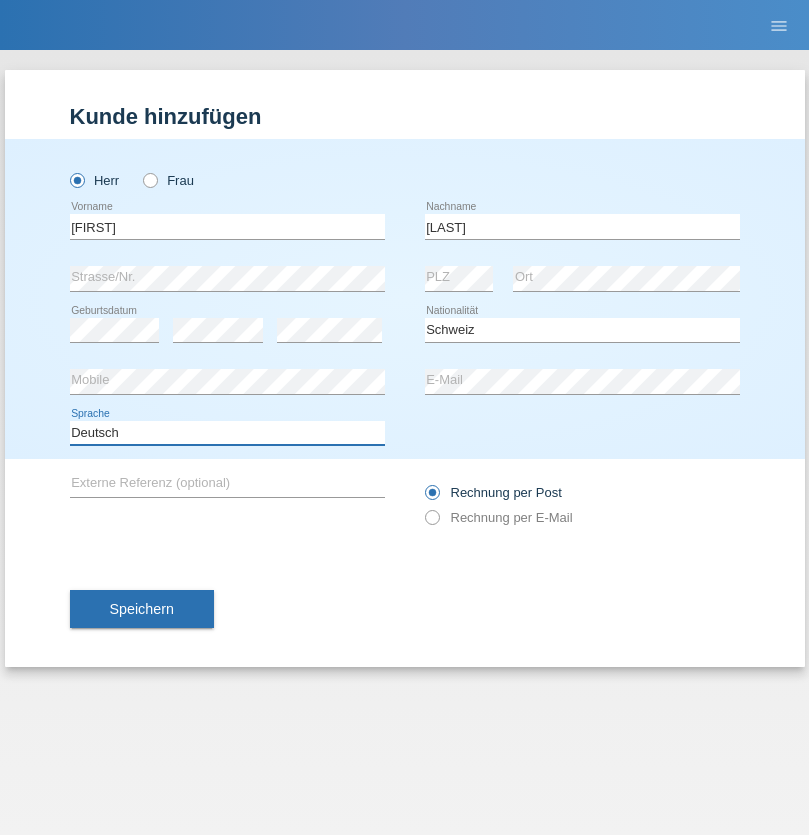 select on "en" 